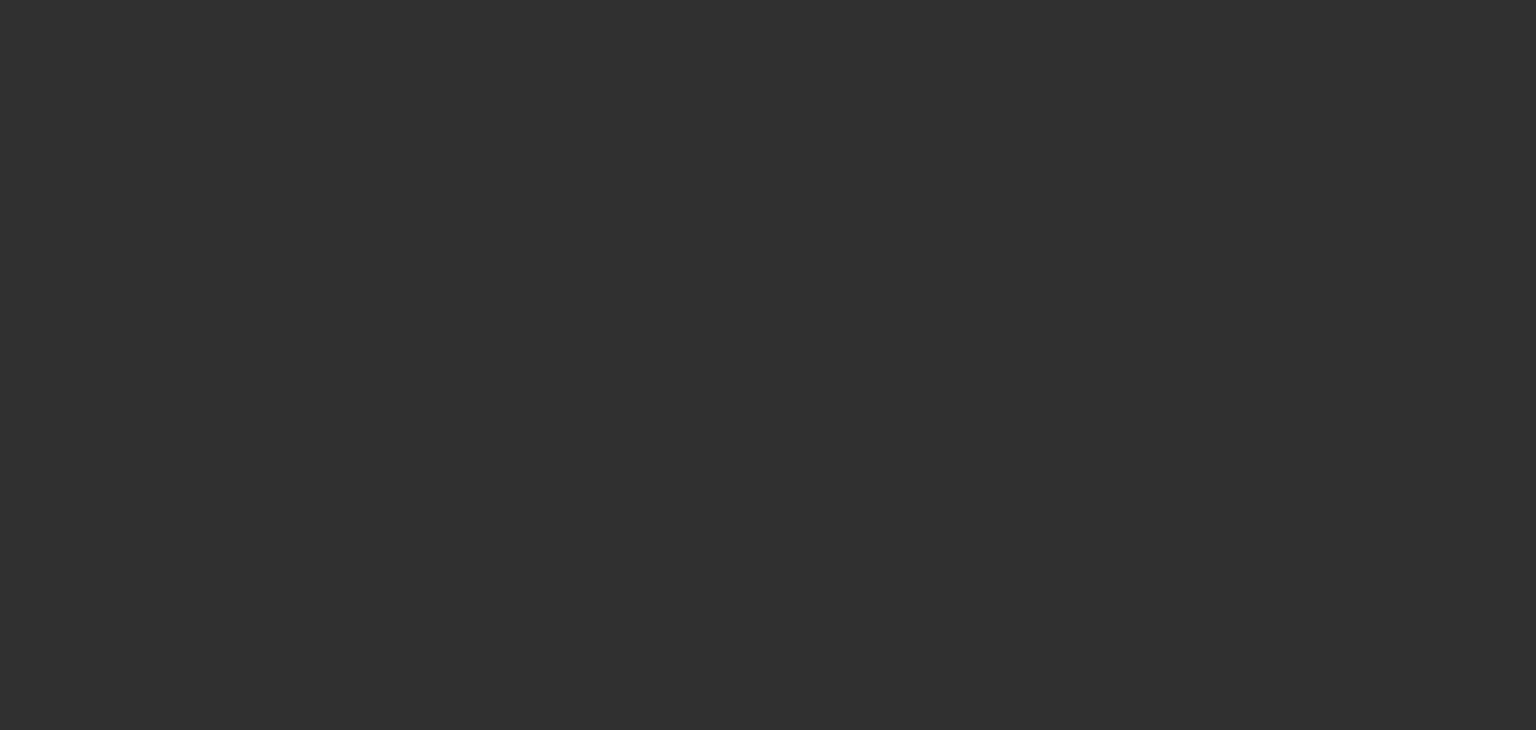 scroll, scrollTop: 0, scrollLeft: 0, axis: both 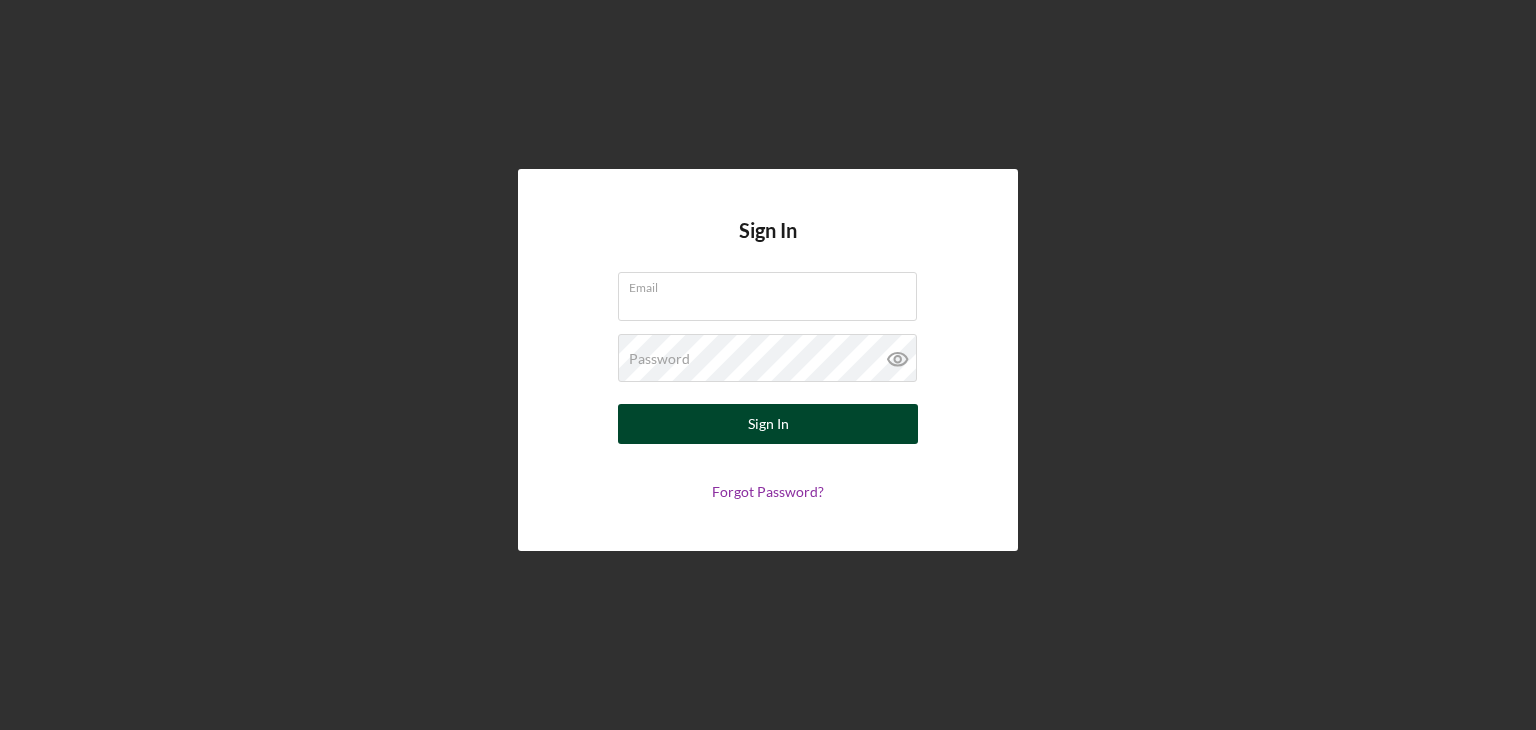type on "[USERNAME]@example.com" 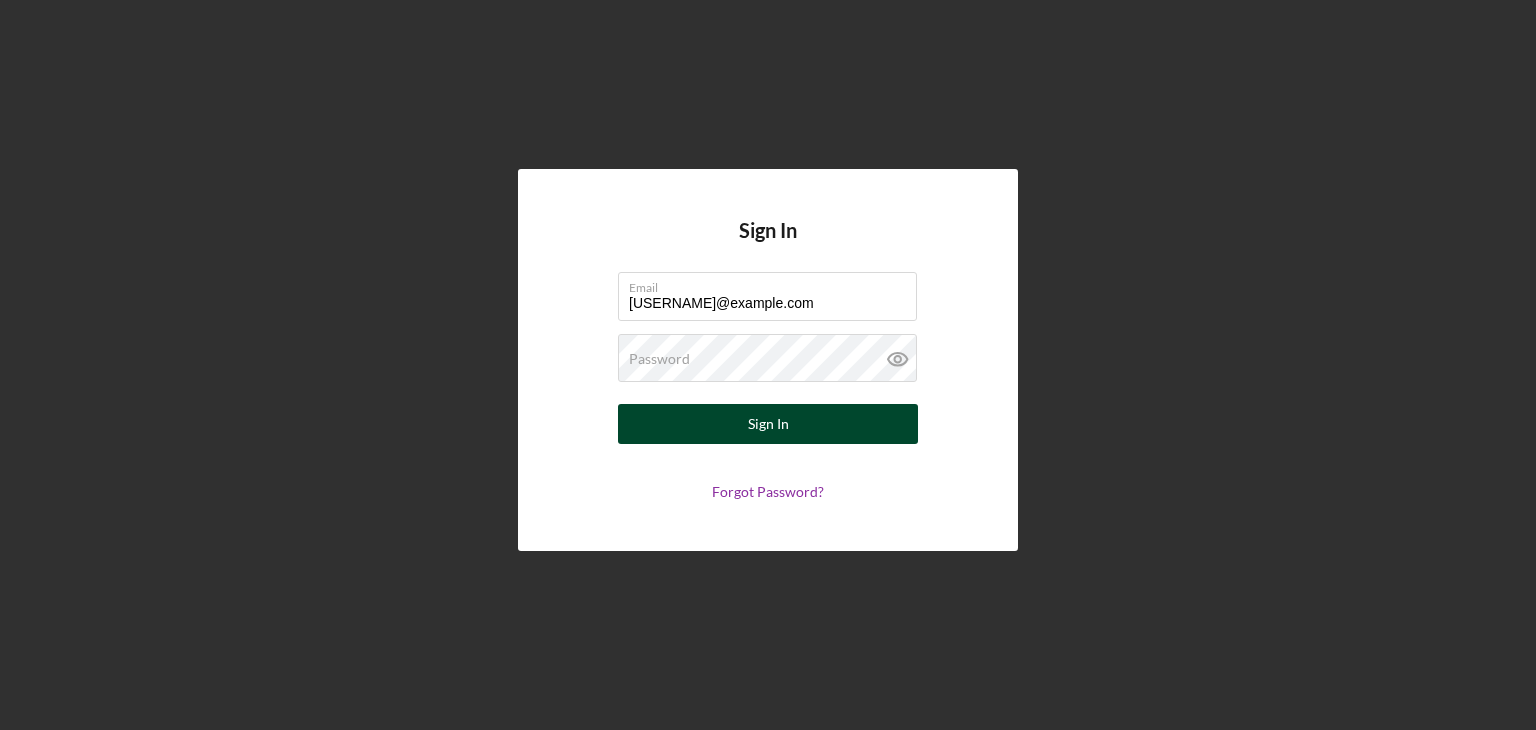 click on "Sign In" at bounding box center (768, 424) 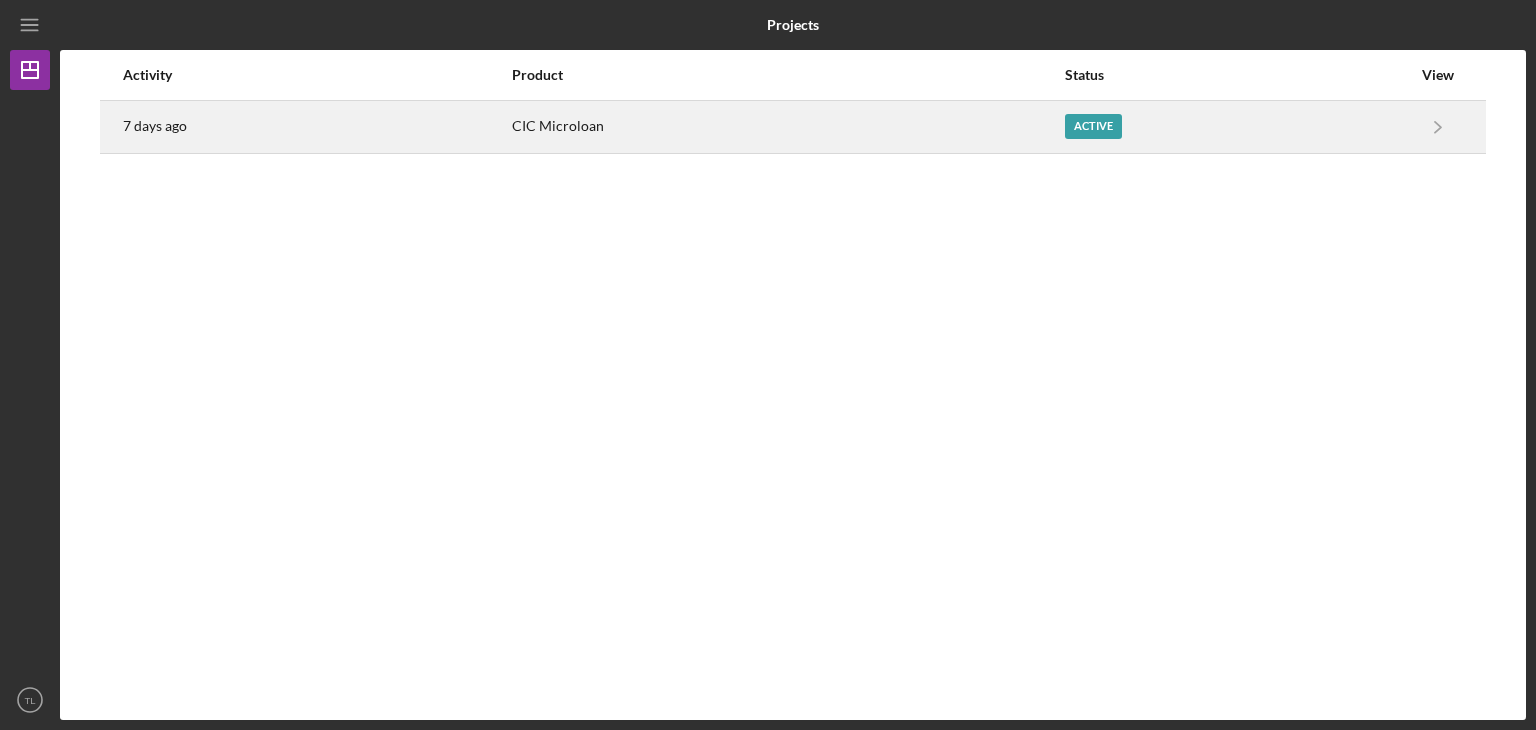 click on "Active" at bounding box center (1093, 126) 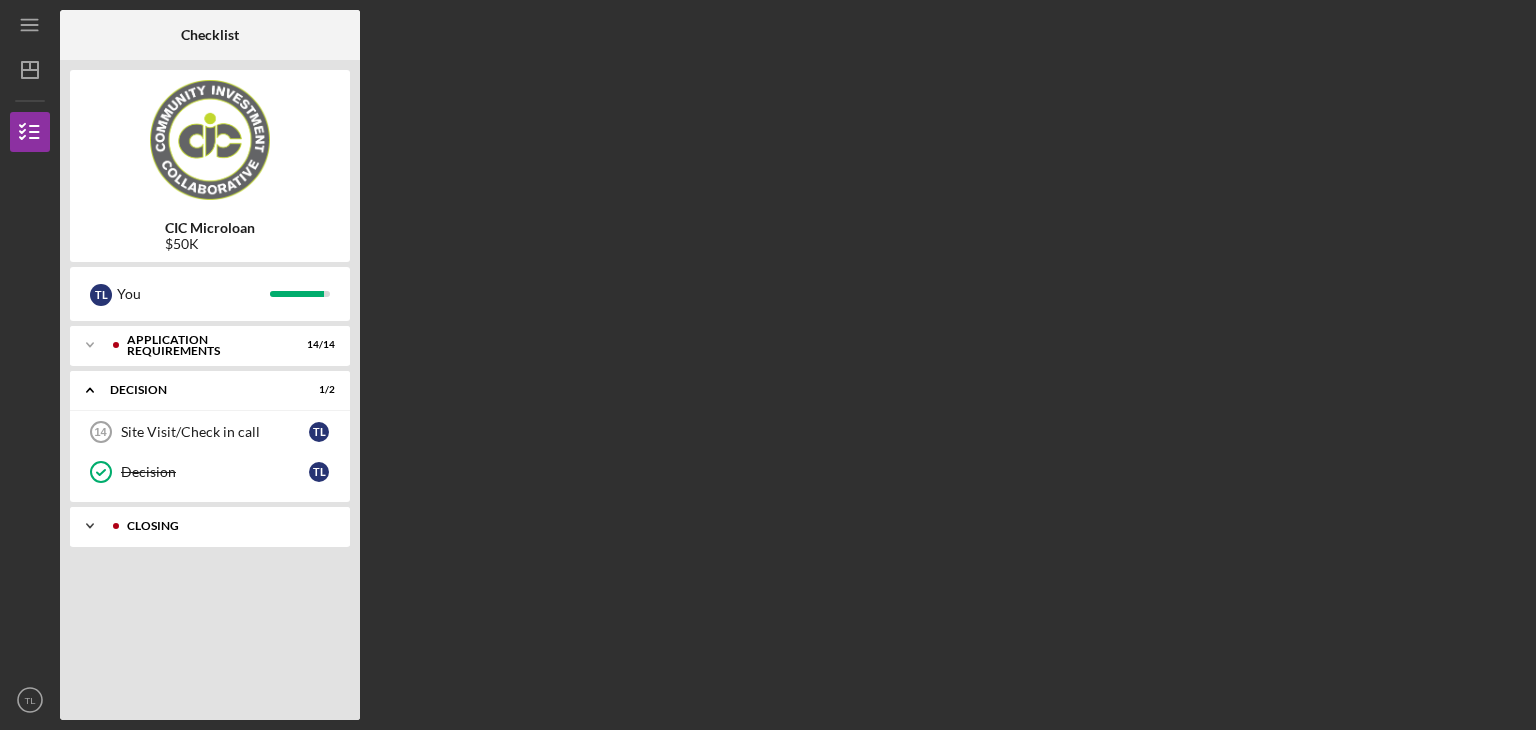 click on "Icon/Expander CLOSING 4 / 5" at bounding box center [210, 526] 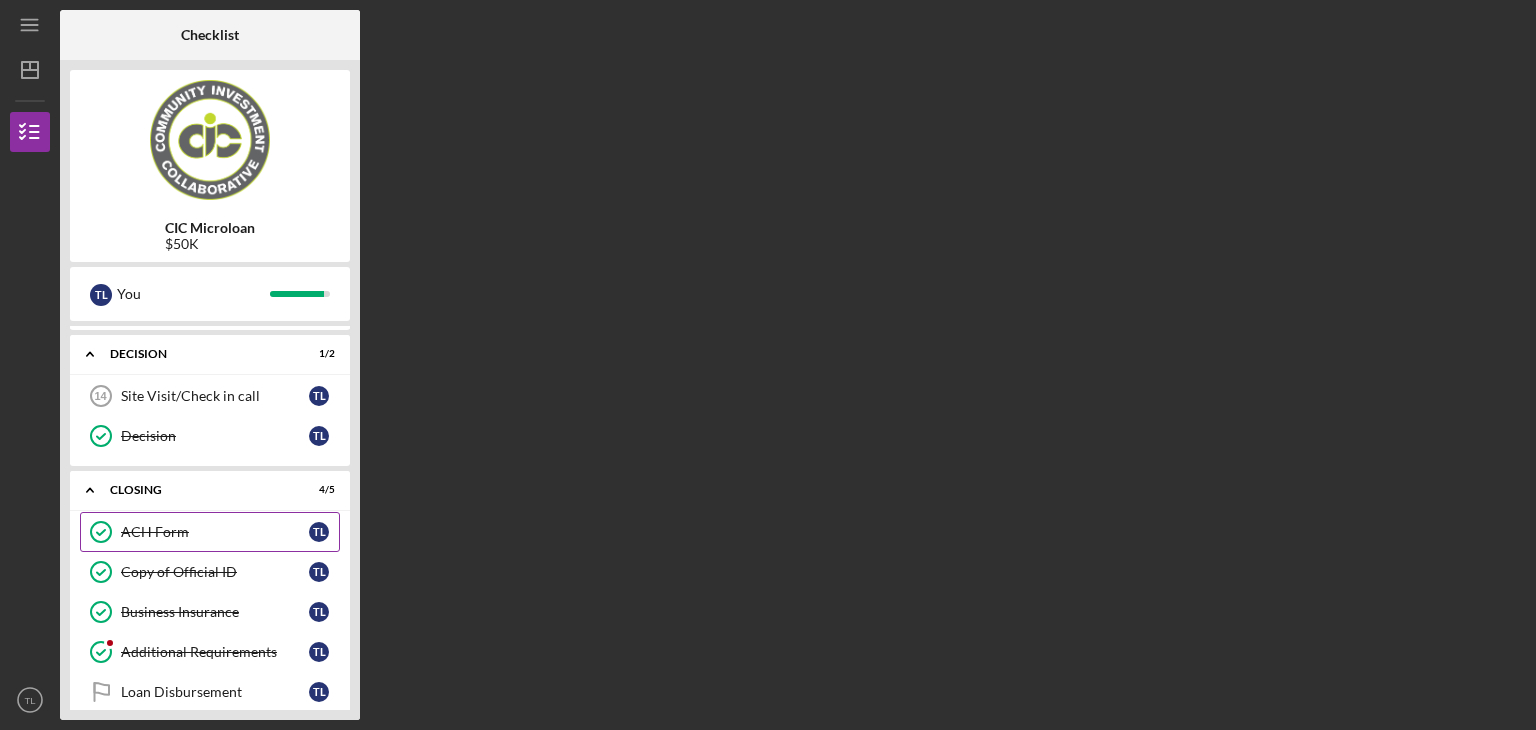 scroll, scrollTop: 55, scrollLeft: 0, axis: vertical 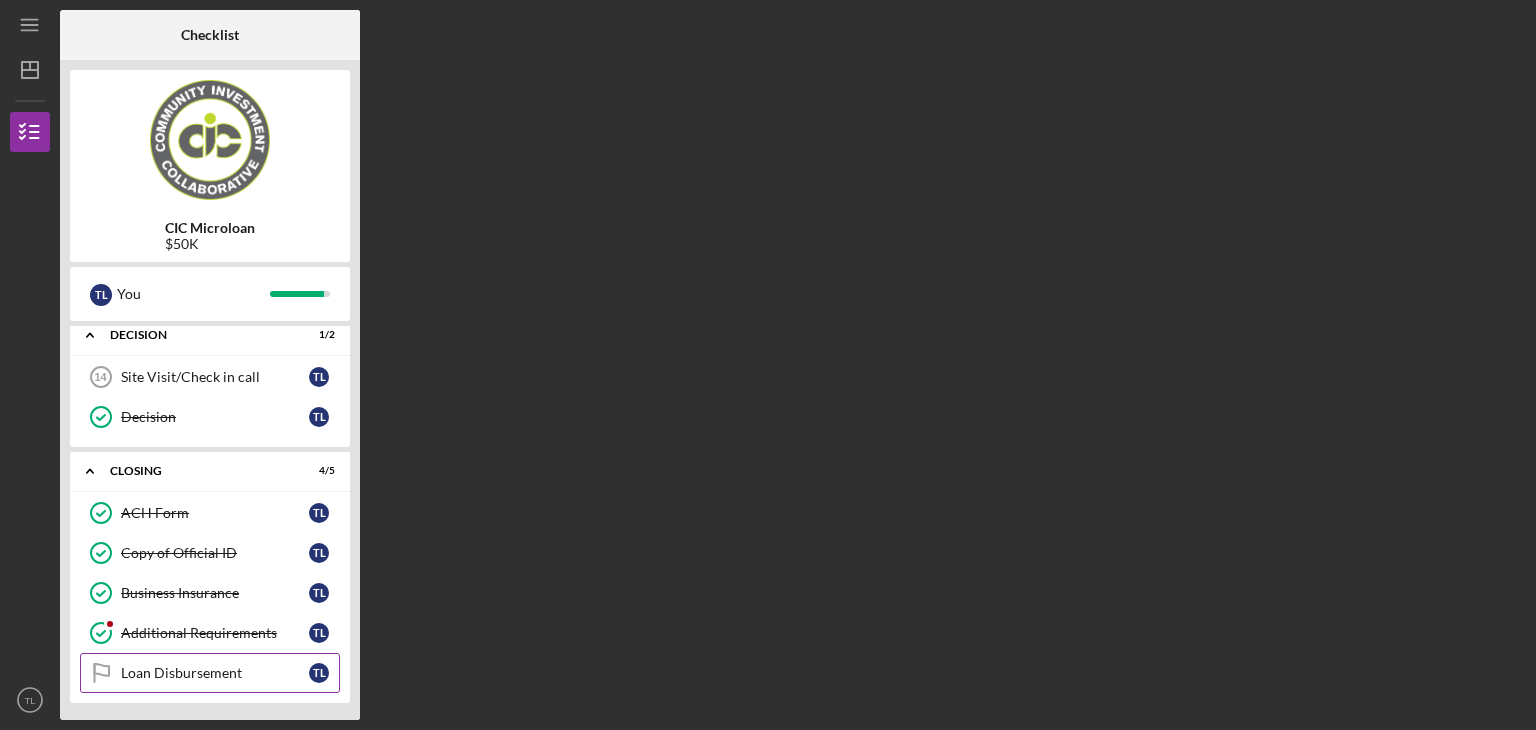 click on "Loan Disbursement" at bounding box center [215, 673] 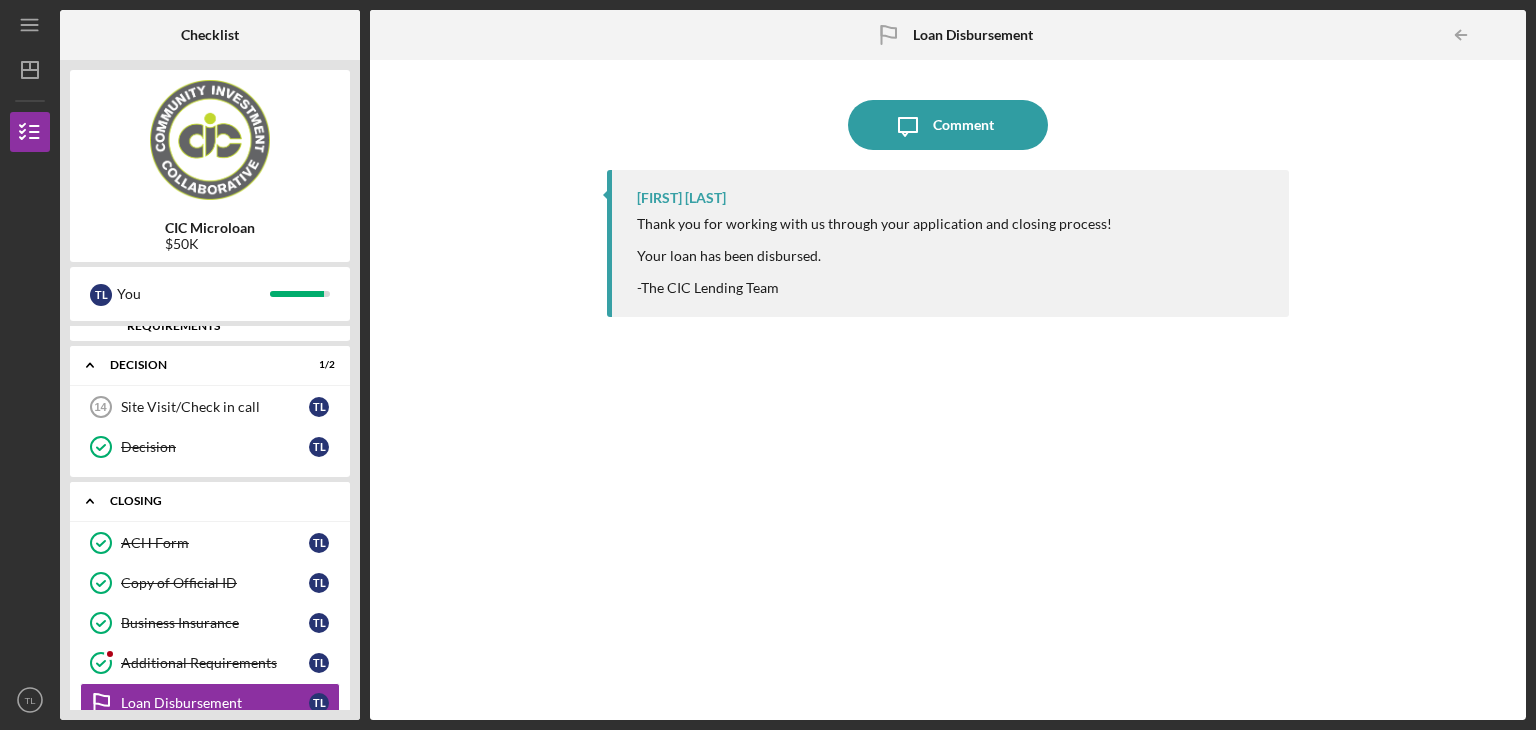 scroll, scrollTop: 0, scrollLeft: 0, axis: both 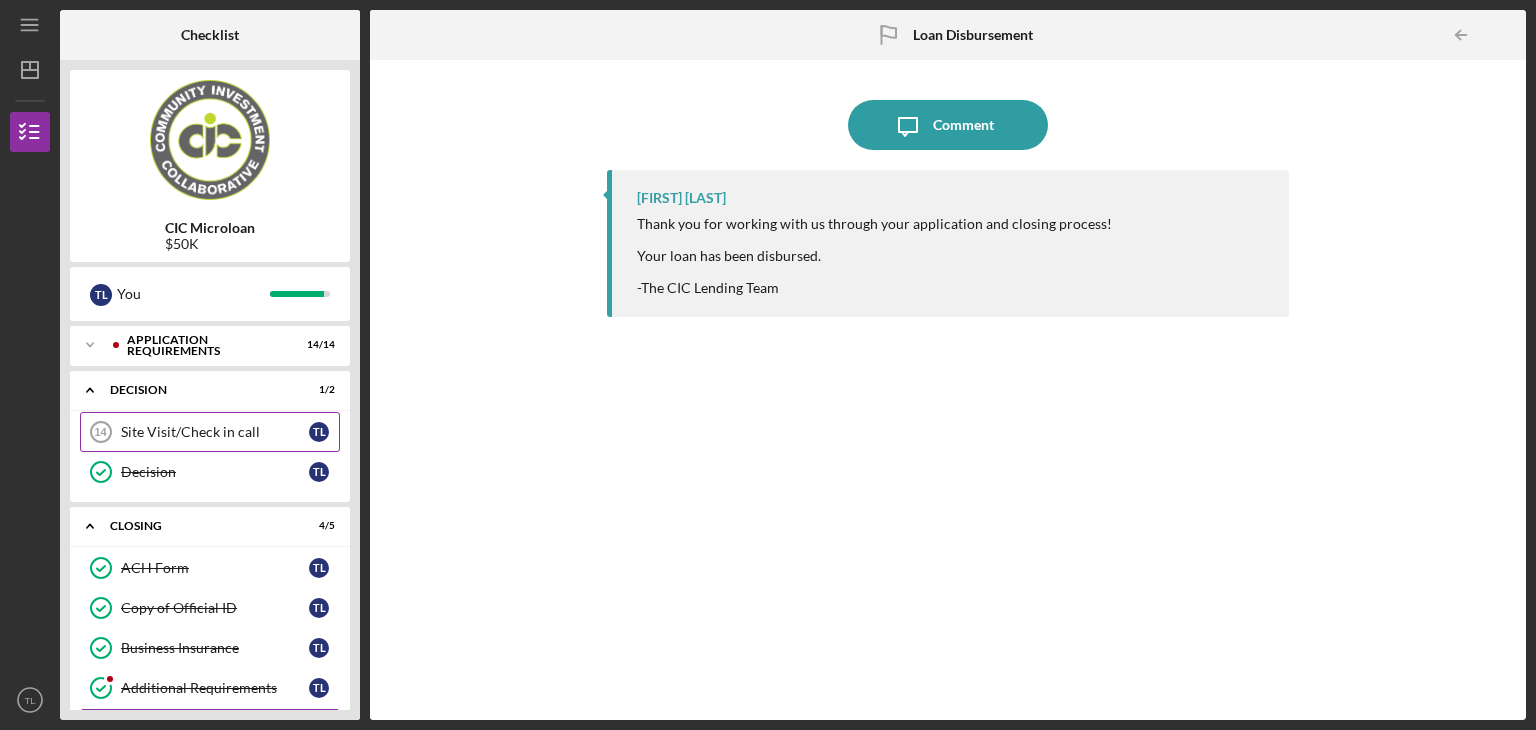 click on "Site Visit/Check in call" at bounding box center [215, 432] 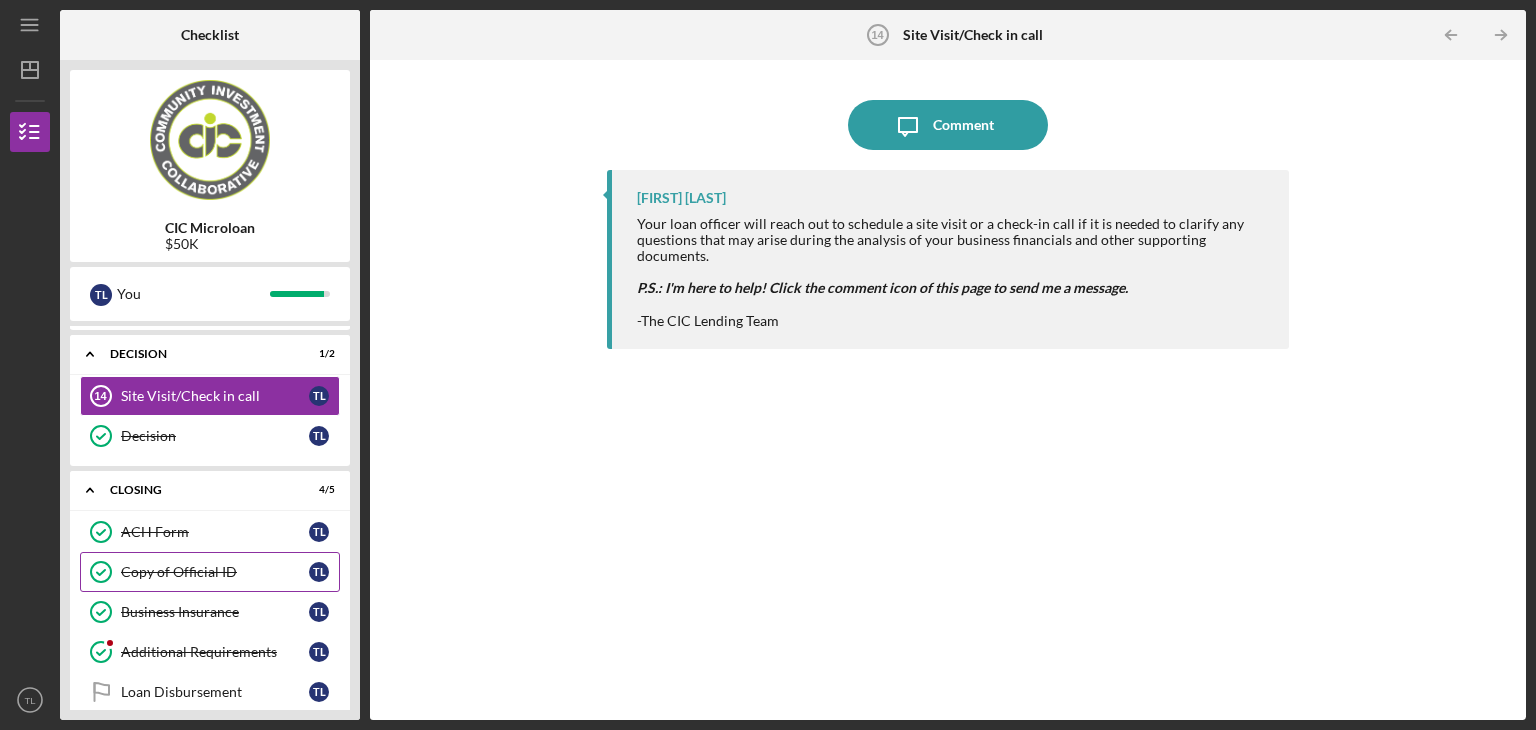scroll, scrollTop: 55, scrollLeft: 0, axis: vertical 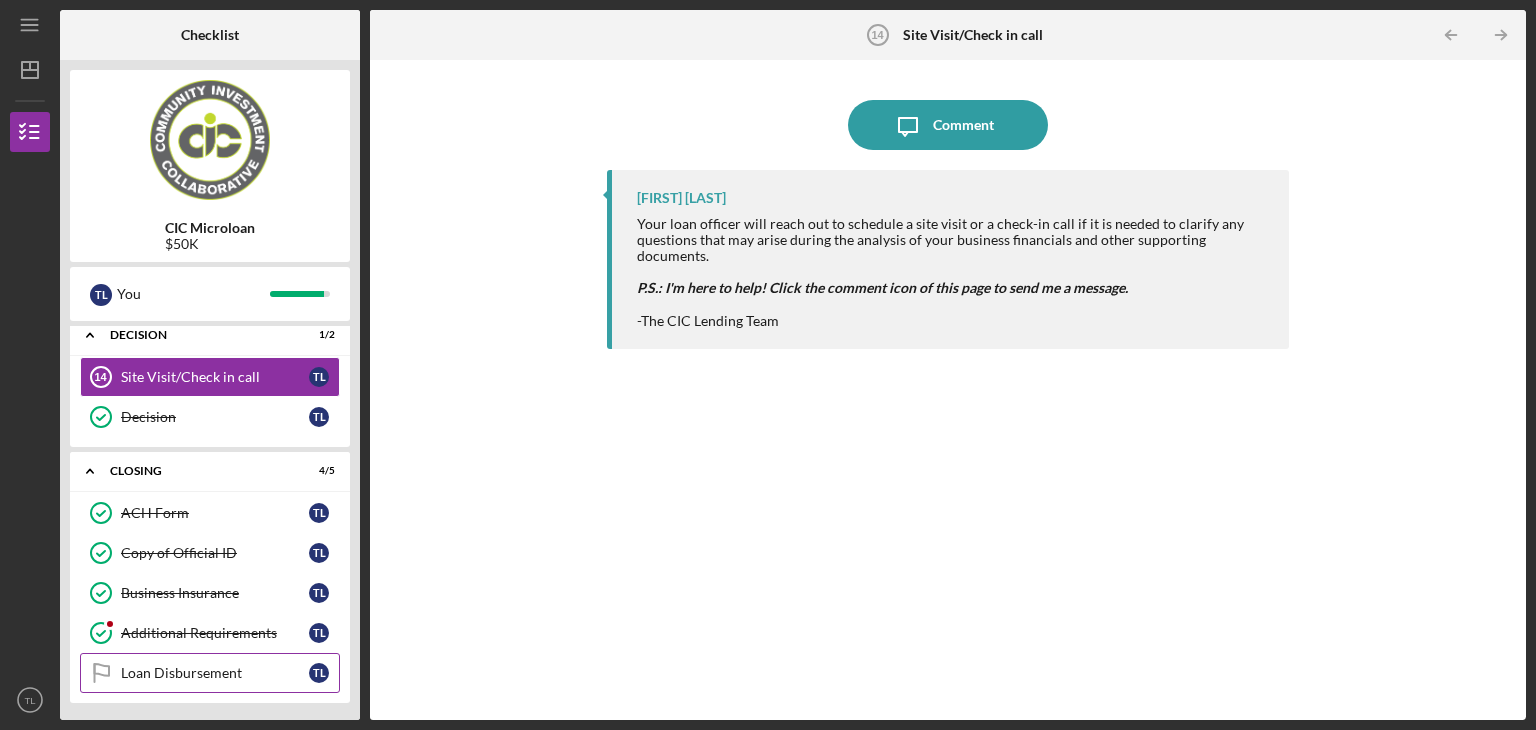 click on "Loan Disbursement" at bounding box center [215, 673] 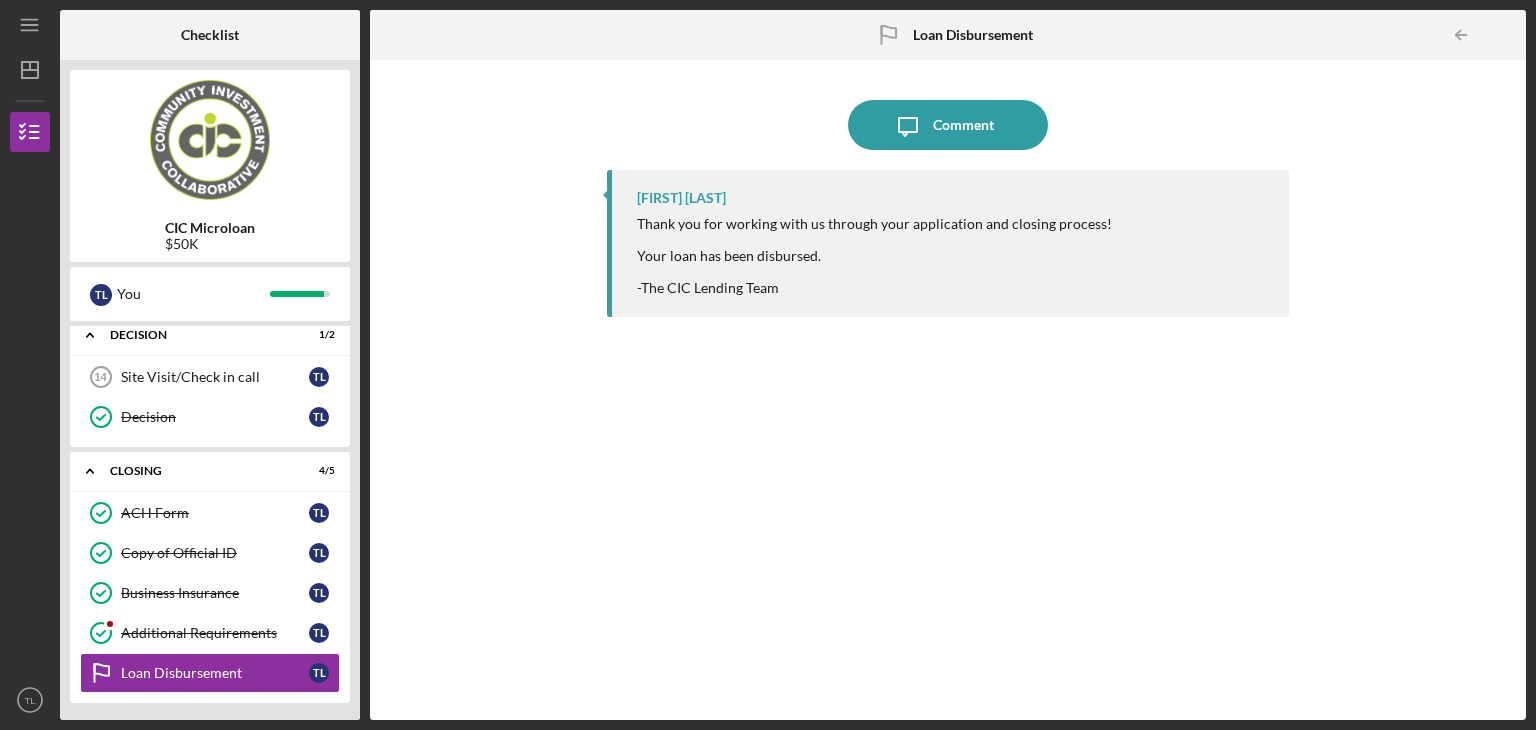 scroll, scrollTop: 0, scrollLeft: 0, axis: both 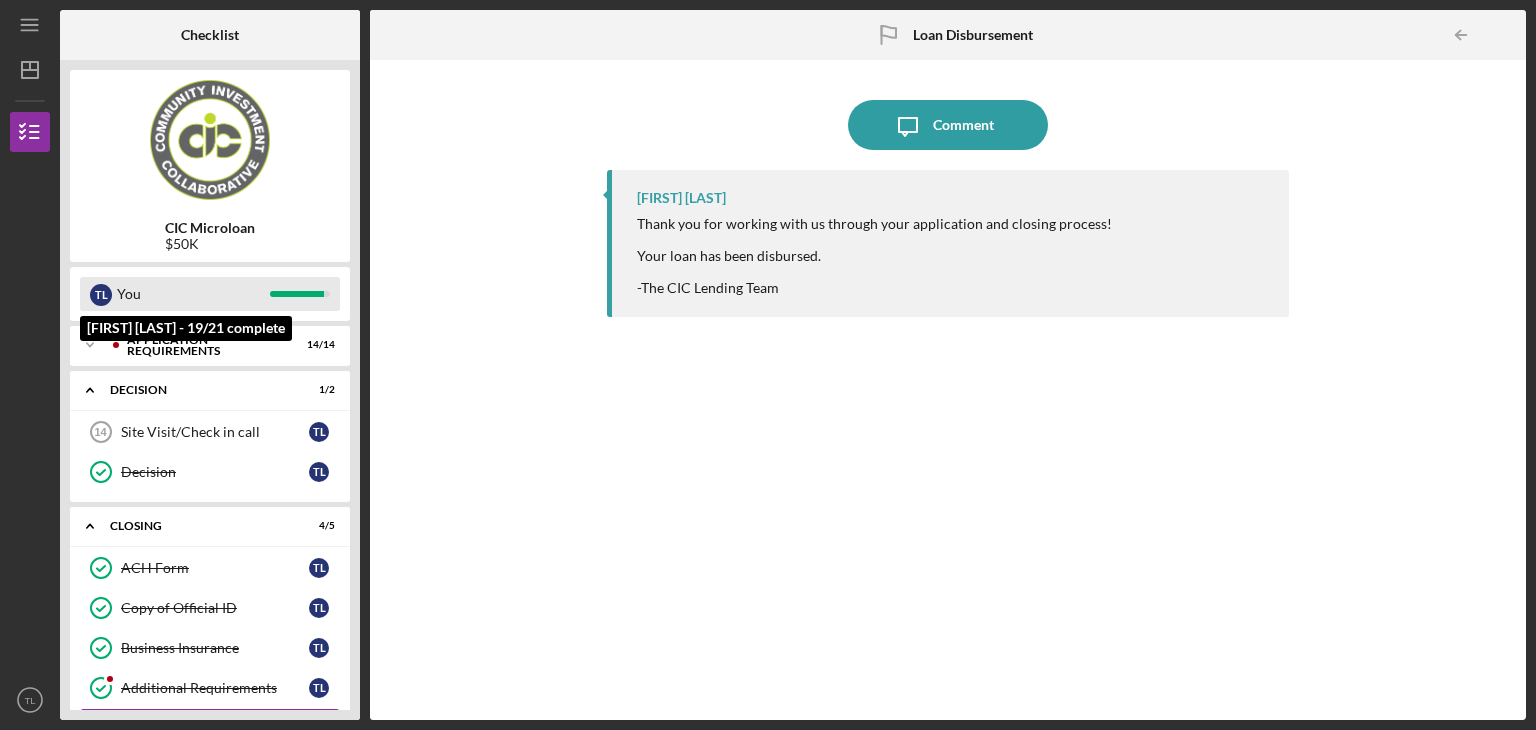 click on "You" at bounding box center (193, 294) 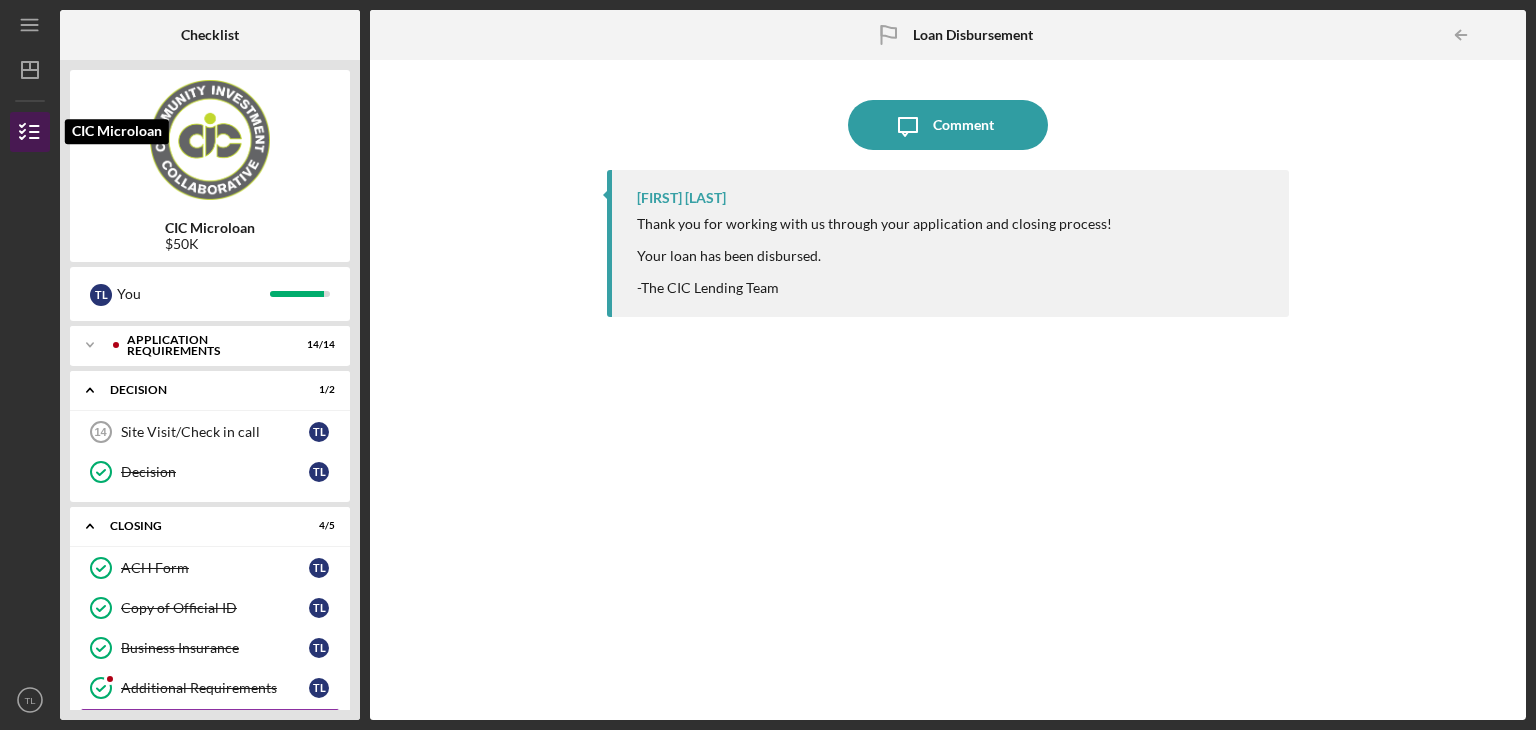 click 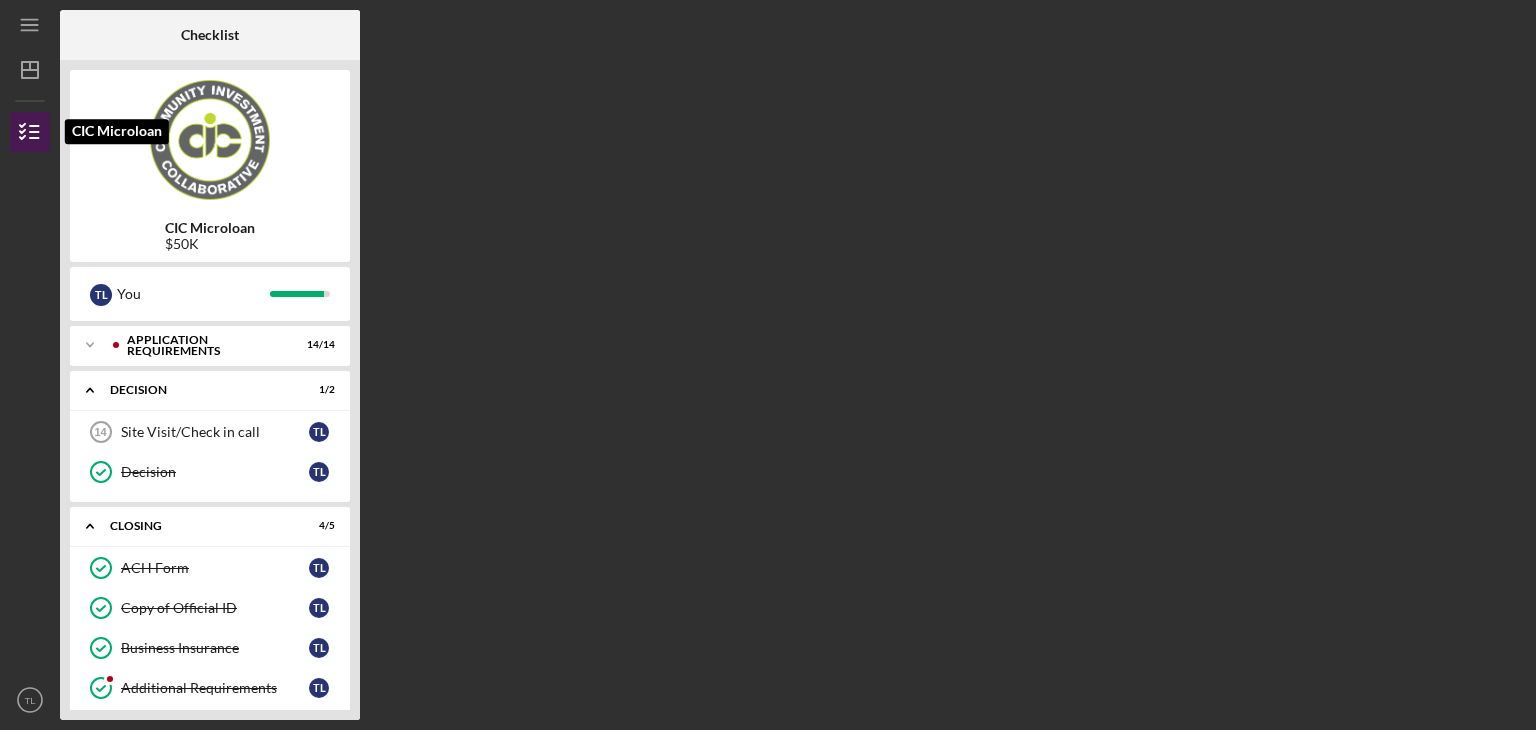 click 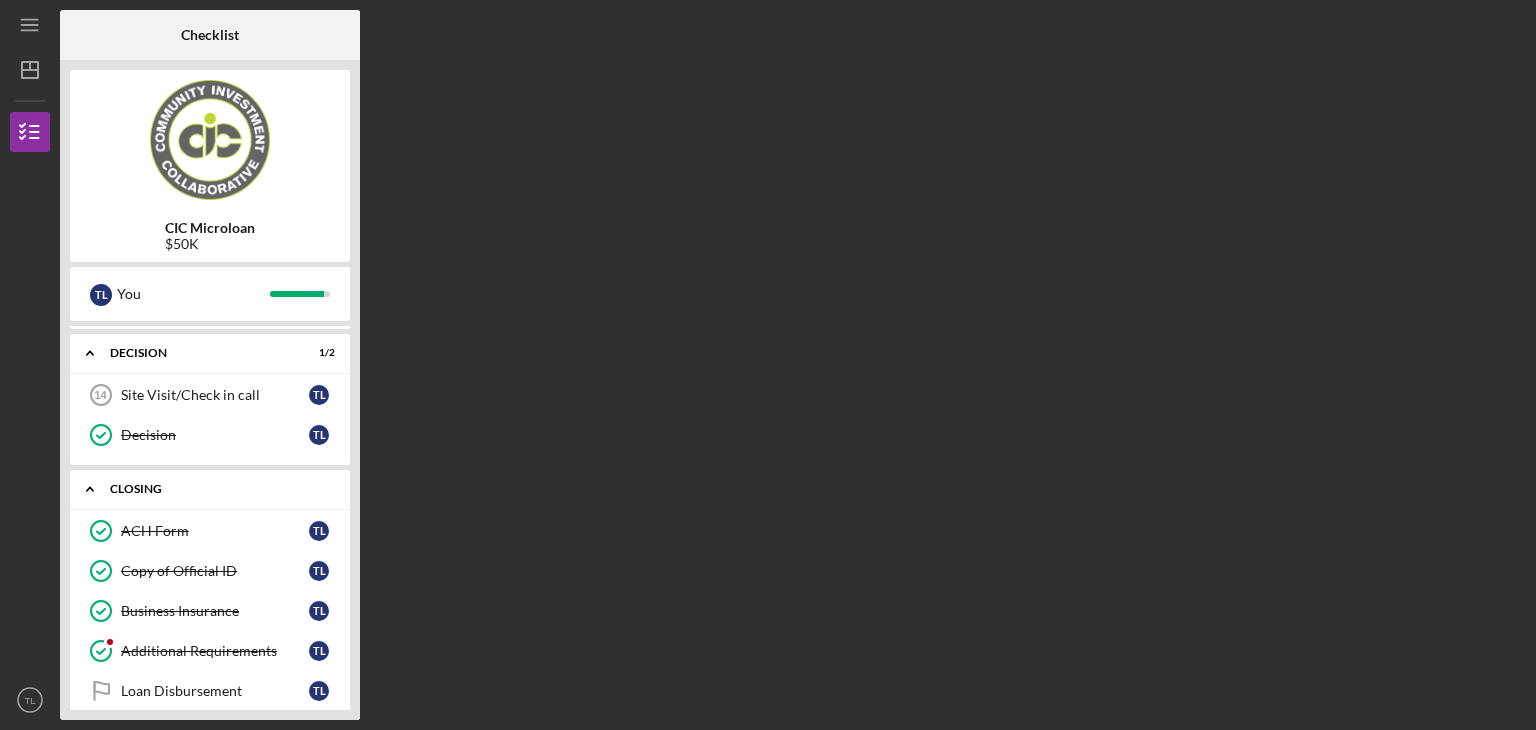scroll, scrollTop: 55, scrollLeft: 0, axis: vertical 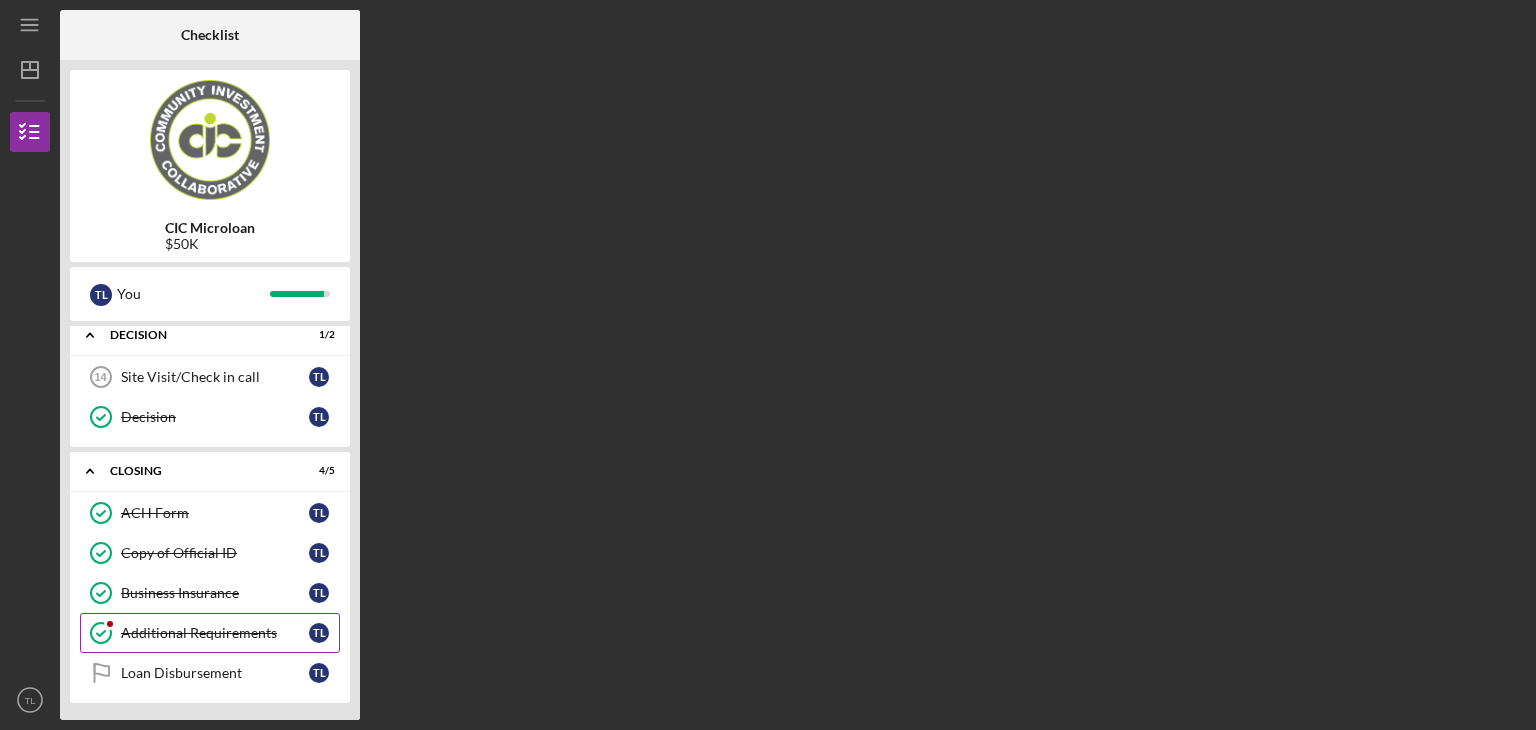 click on "Additional Requirements  Additional Requirements  T L" at bounding box center (210, 633) 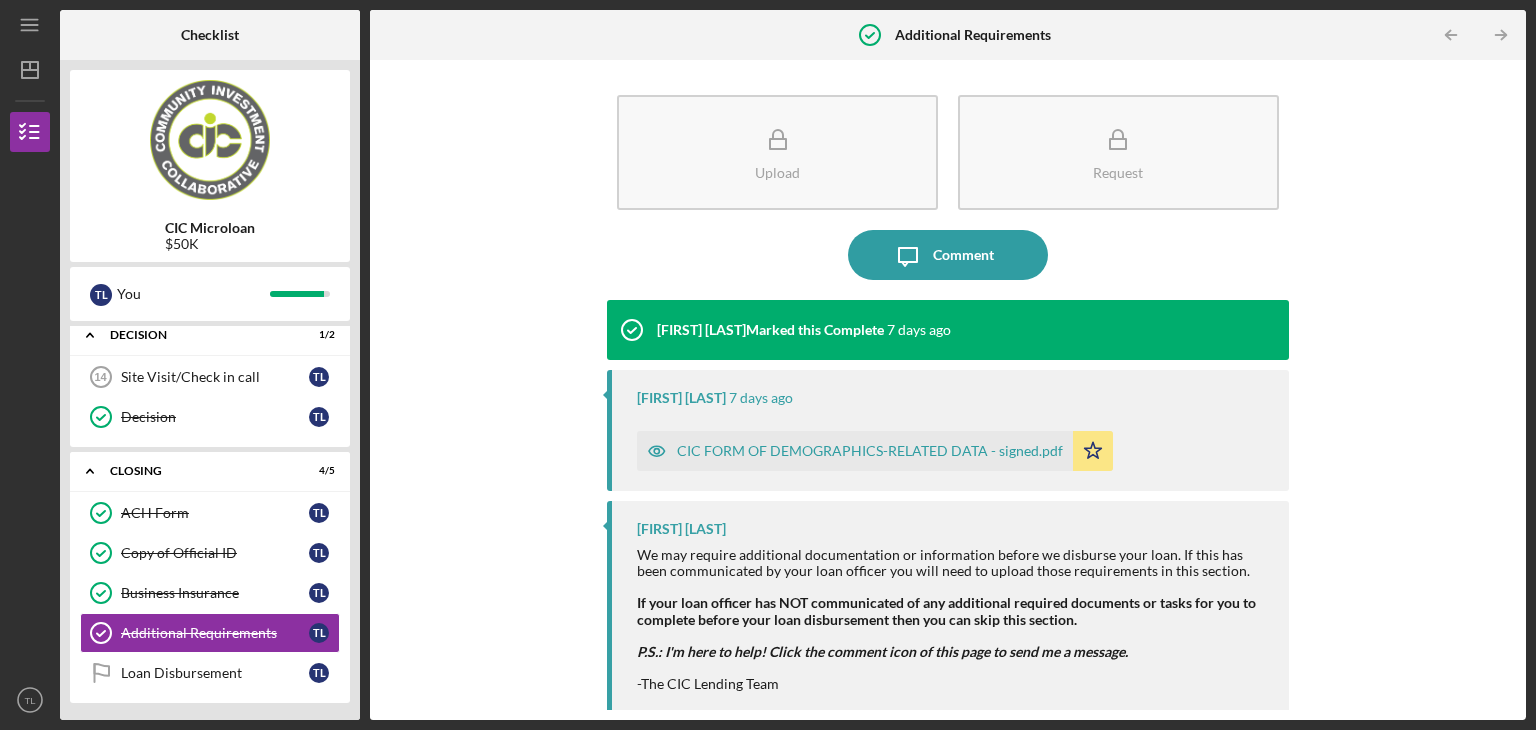 scroll, scrollTop: 7, scrollLeft: 0, axis: vertical 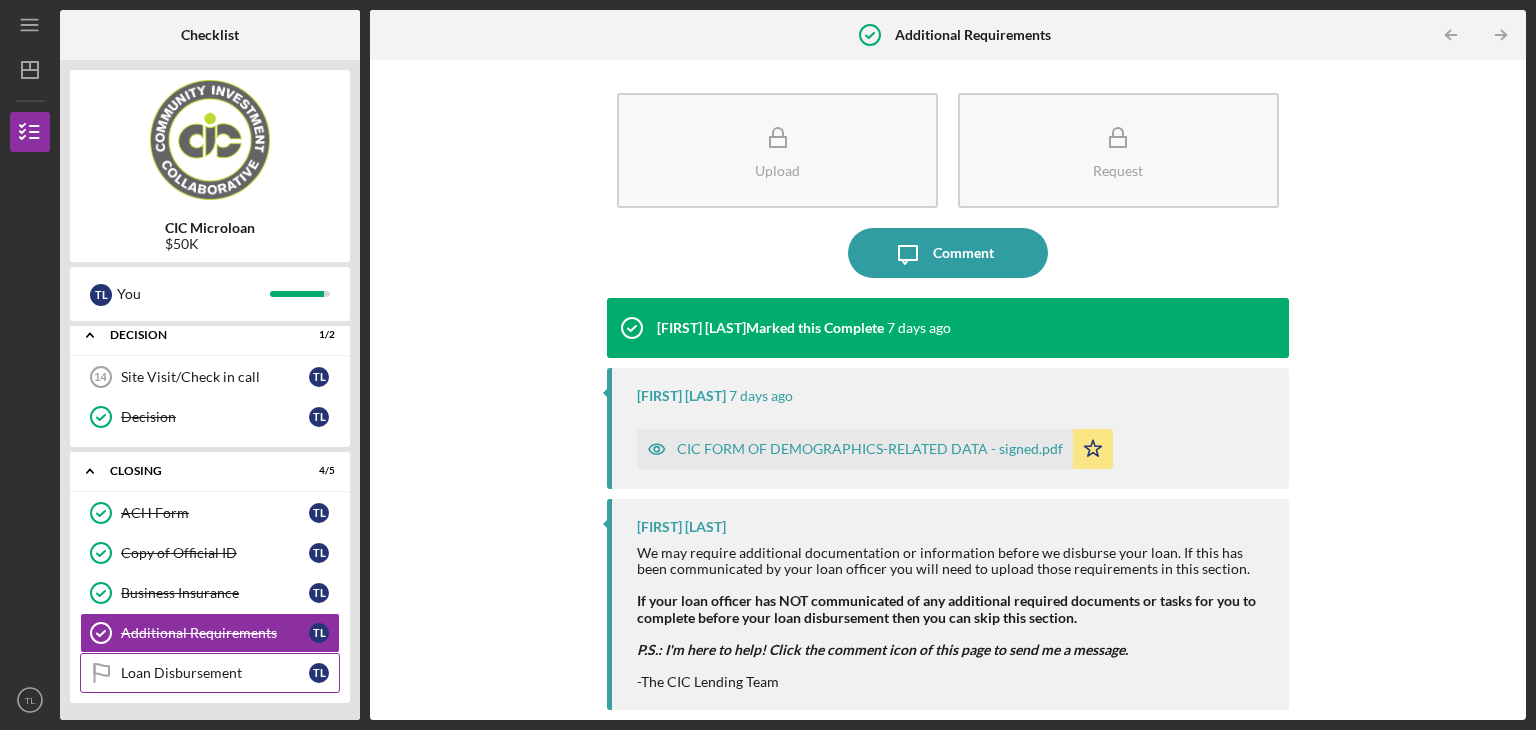 click on "Loan Disbursement" at bounding box center (215, 673) 